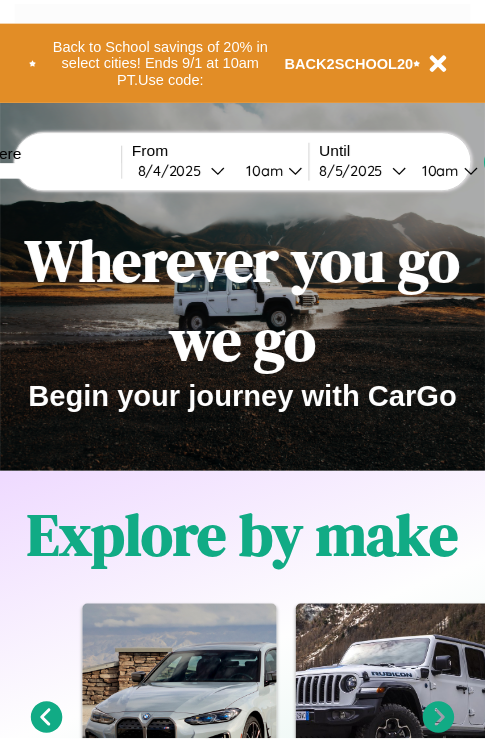 scroll, scrollTop: 0, scrollLeft: 0, axis: both 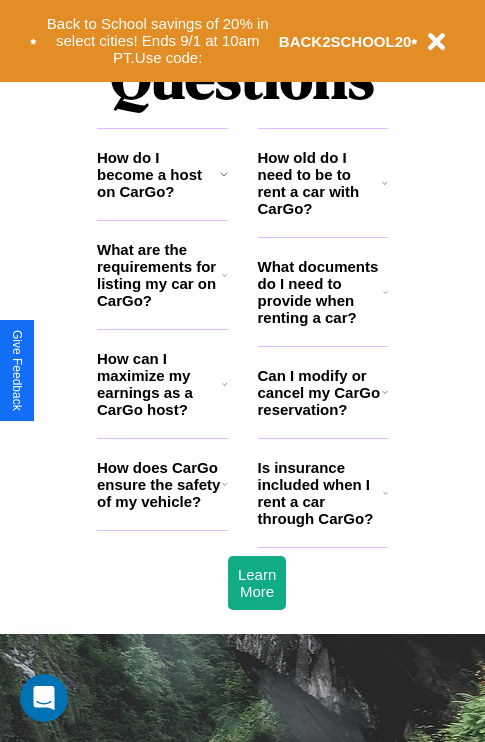 click 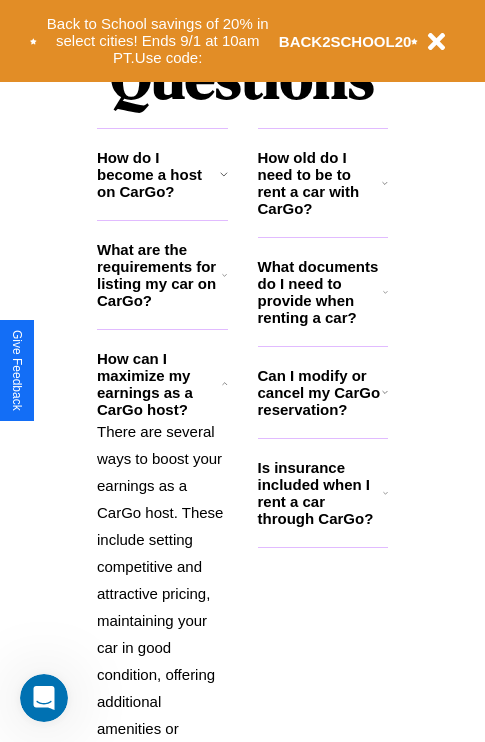 click on "Is insurance included when I rent a car through CarGo?" at bounding box center [320, 493] 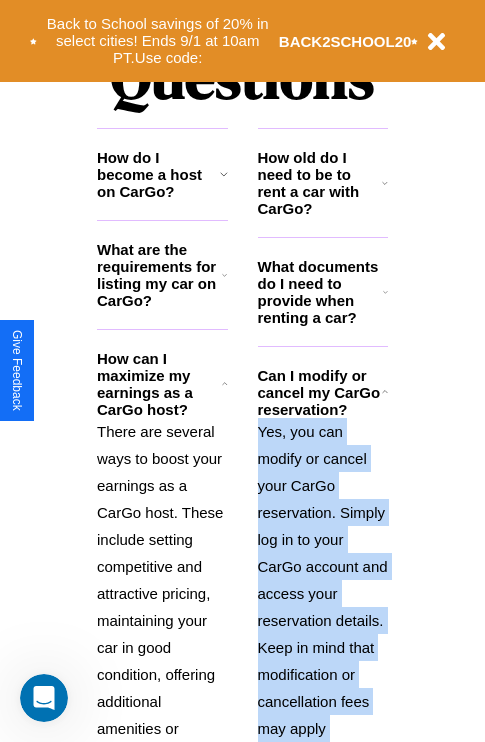click on "Yes, you can modify or cancel your CarGo reservation. Simply log in to your CarGo account and access your reservation details. Keep in mind that modification or cancellation fees may apply depending on the timing and terms of the reservation." at bounding box center [323, 620] 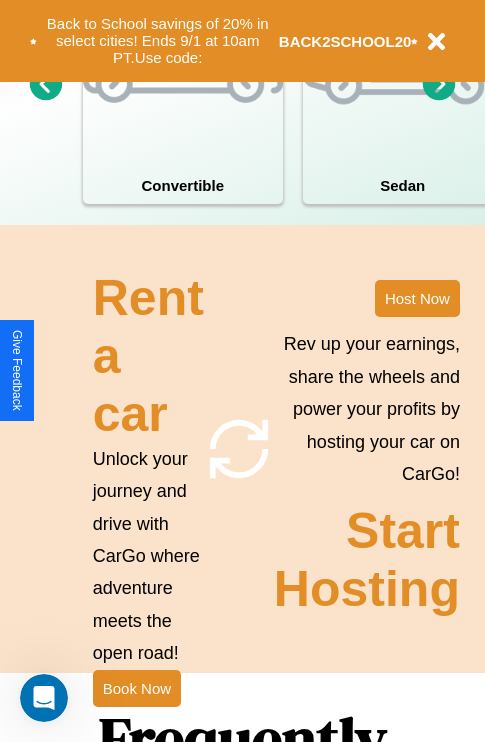 scroll, scrollTop: 1558, scrollLeft: 0, axis: vertical 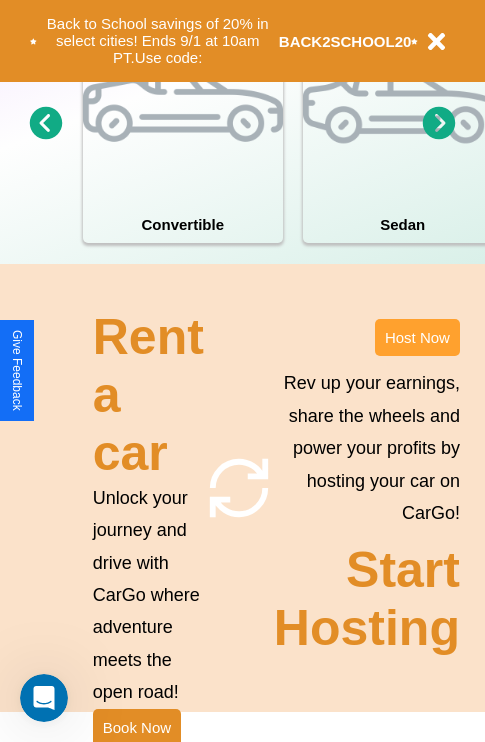 click on "Host Now" at bounding box center (417, 337) 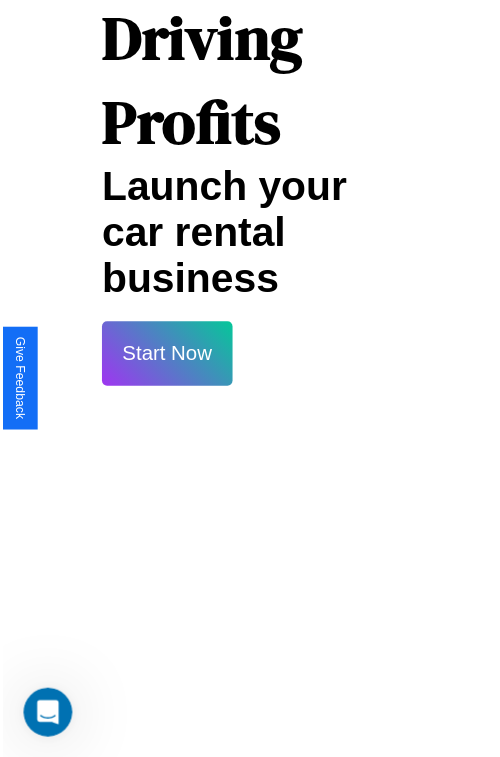 scroll, scrollTop: 35, scrollLeft: 0, axis: vertical 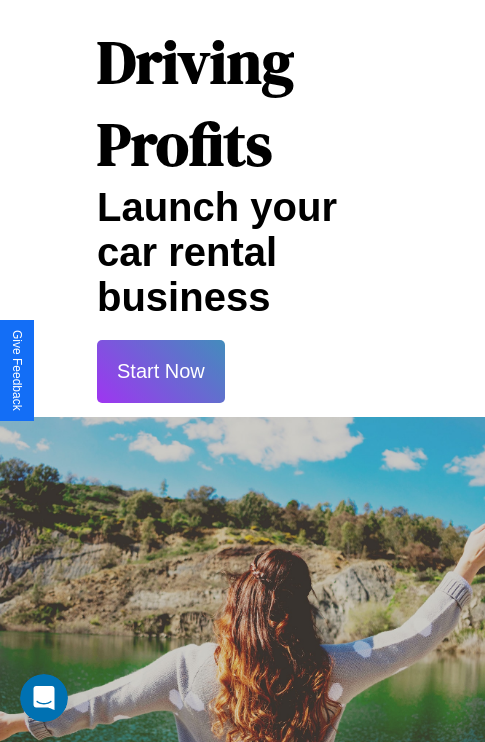 click on "Start Now" at bounding box center [161, 371] 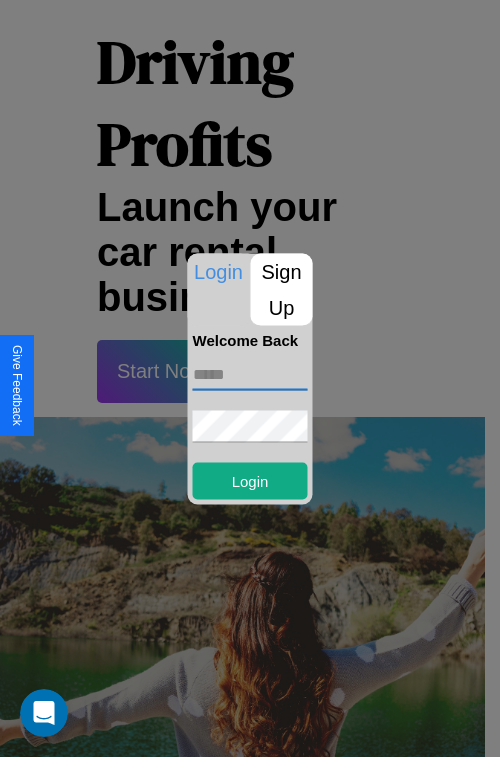 click at bounding box center (250, 374) 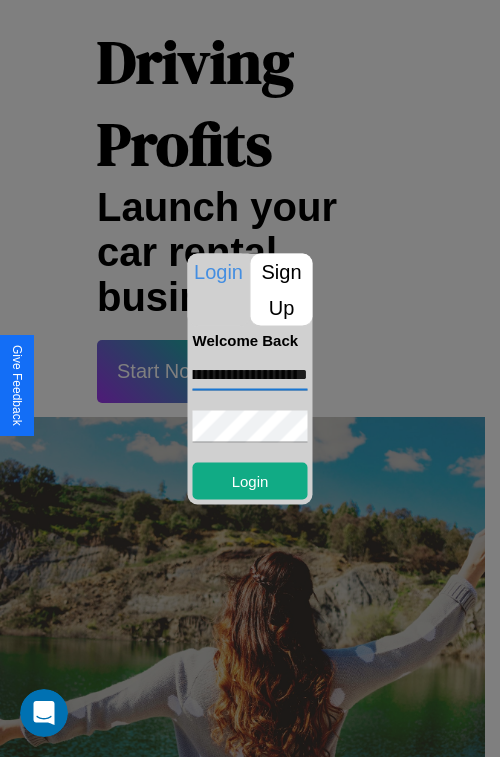 scroll, scrollTop: 0, scrollLeft: 73, axis: horizontal 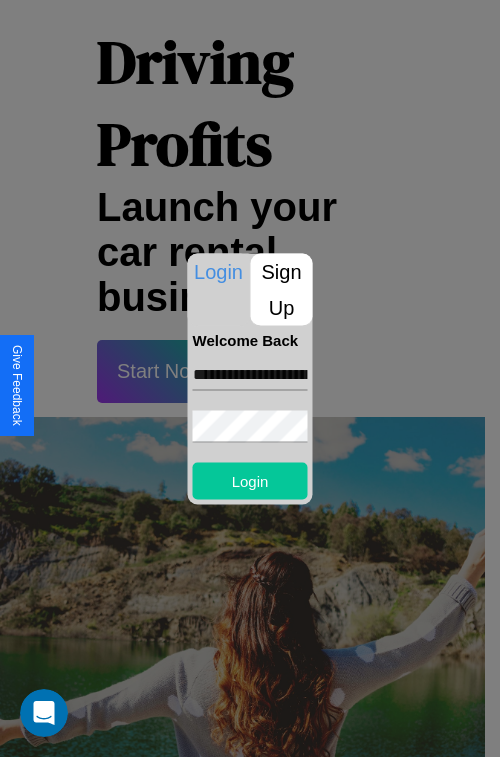 click on "Login" at bounding box center [250, 480] 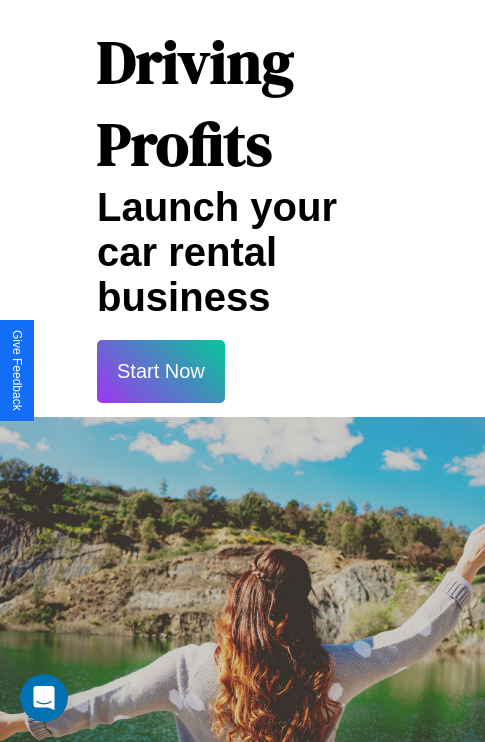 scroll, scrollTop: 37, scrollLeft: 0, axis: vertical 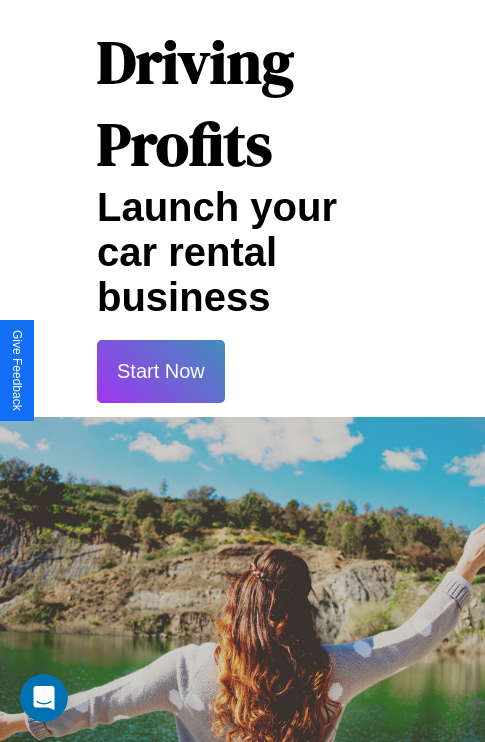 click on "Start Now" at bounding box center (161, 371) 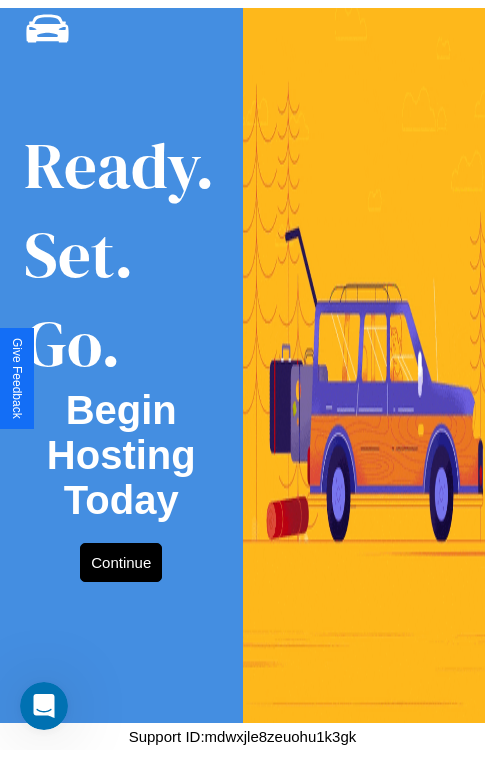 scroll, scrollTop: 0, scrollLeft: 0, axis: both 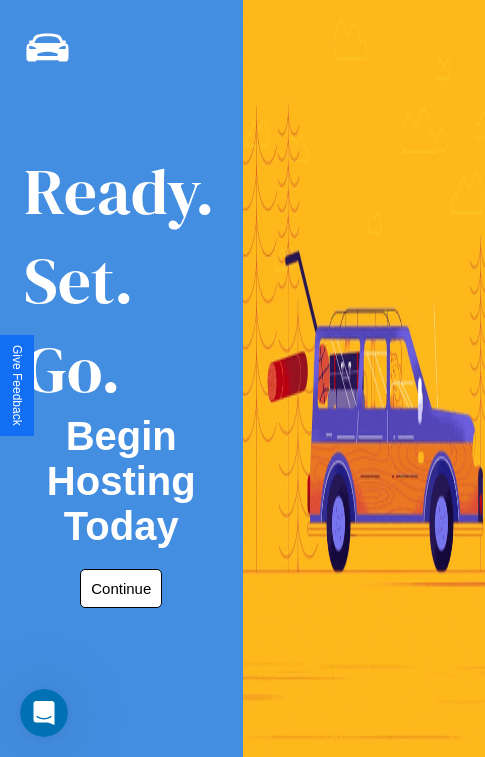 click on "Continue" at bounding box center [121, 588] 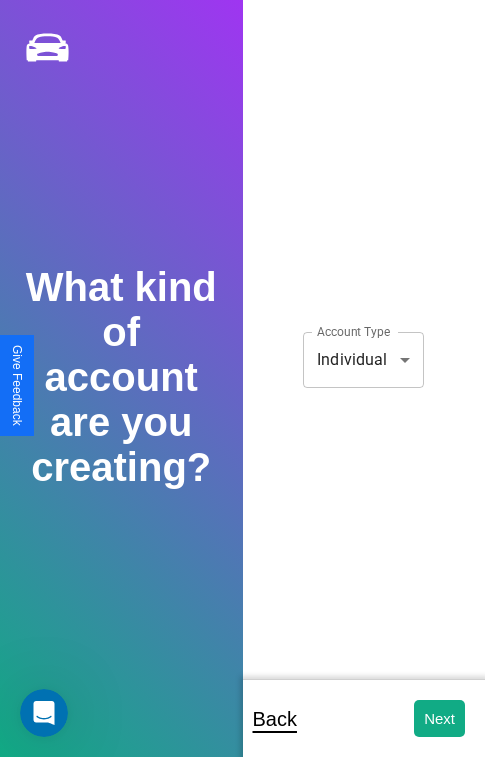 click on "**********" at bounding box center [242, 392] 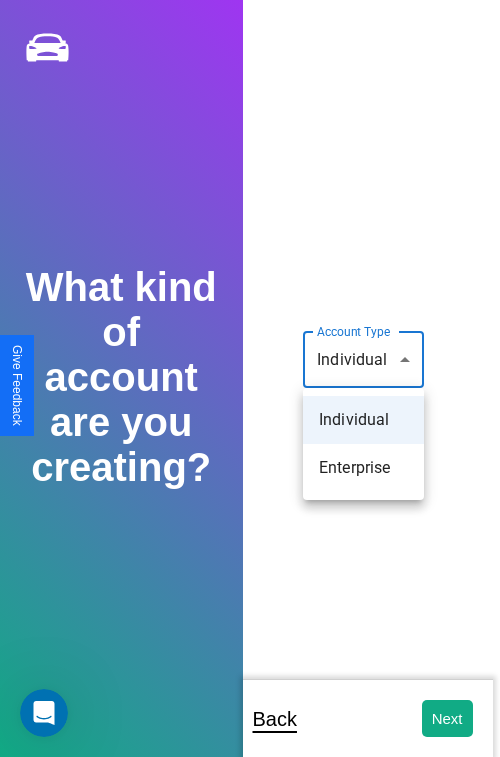 click on "Individual" at bounding box center [363, 420] 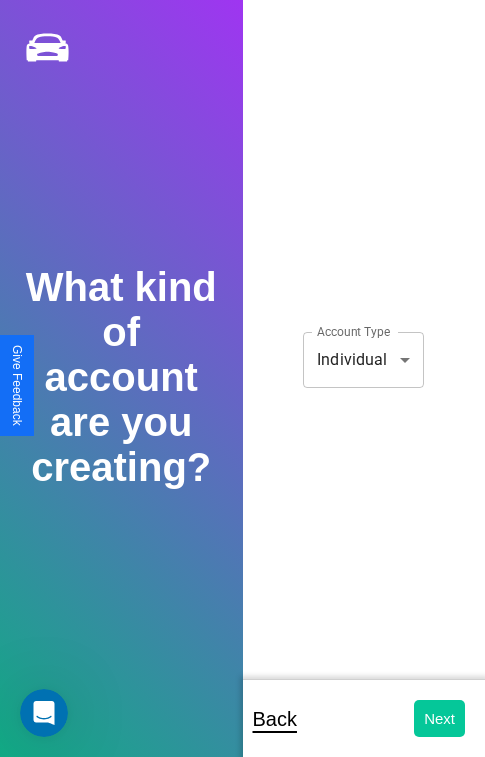 click on "Next" at bounding box center [439, 718] 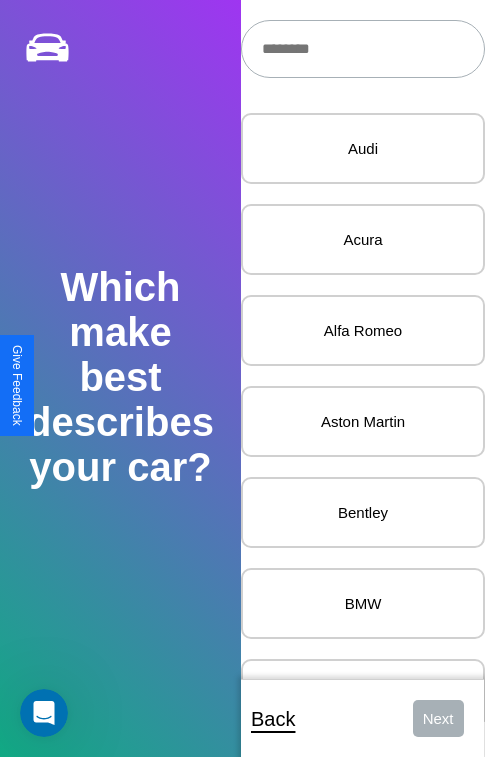 scroll, scrollTop: 27, scrollLeft: 0, axis: vertical 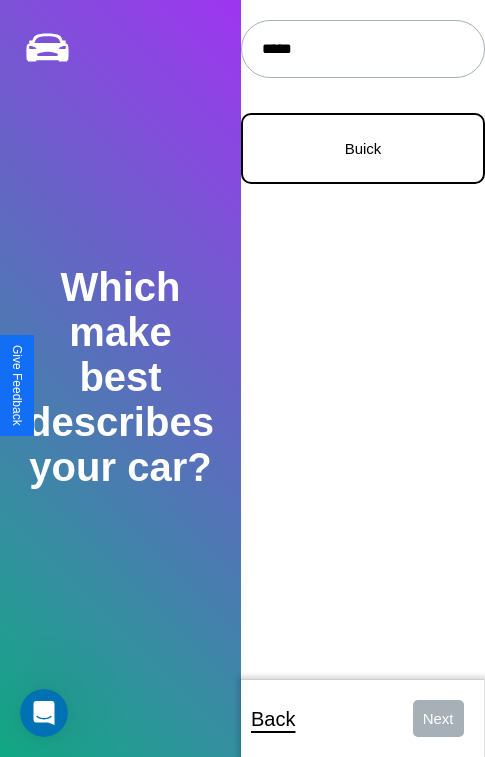 type on "*****" 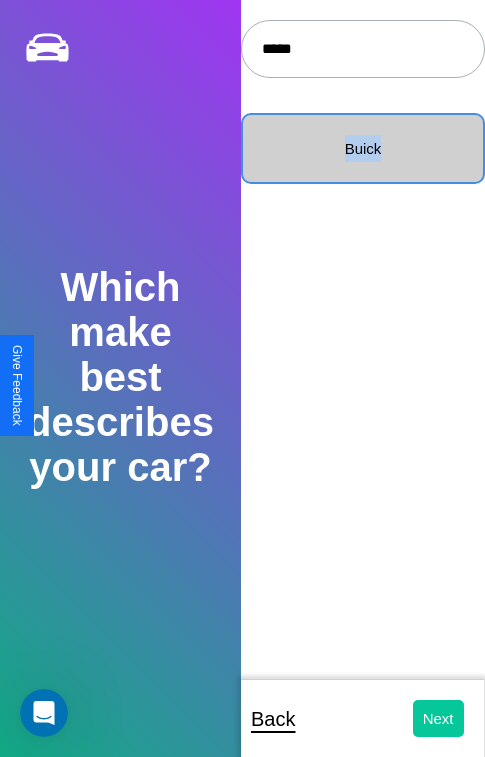 click on "Next" at bounding box center [438, 718] 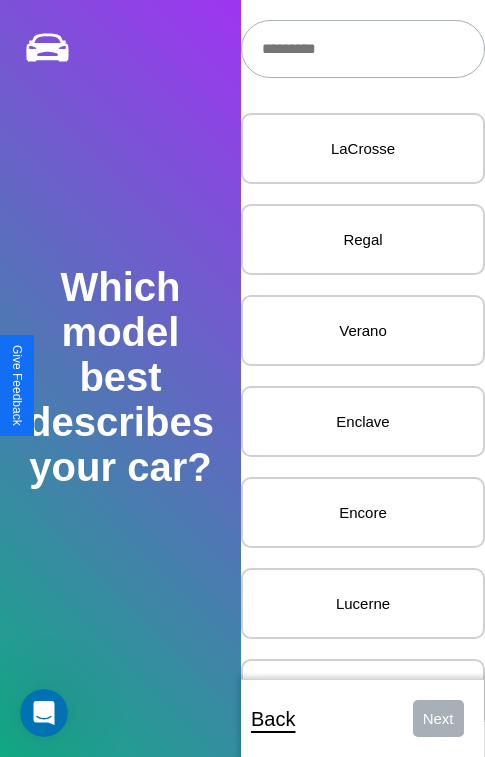 scroll, scrollTop: 27, scrollLeft: 0, axis: vertical 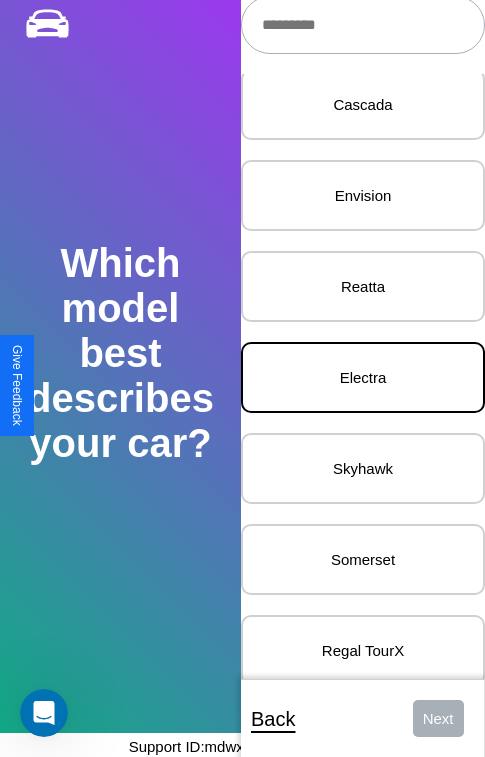 click on "Electra" at bounding box center (363, 377) 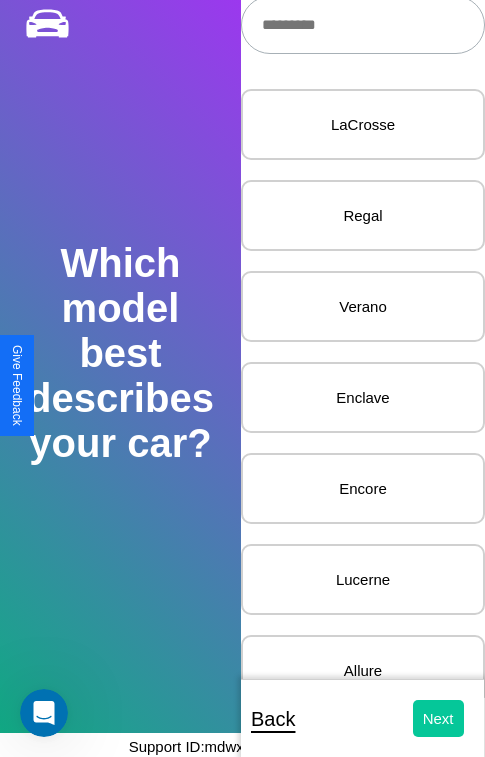 click on "Next" at bounding box center [438, 718] 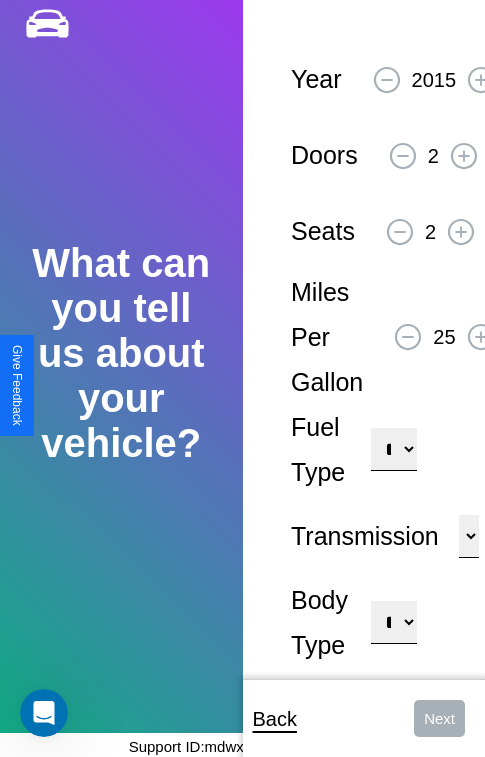 scroll, scrollTop: 0, scrollLeft: 0, axis: both 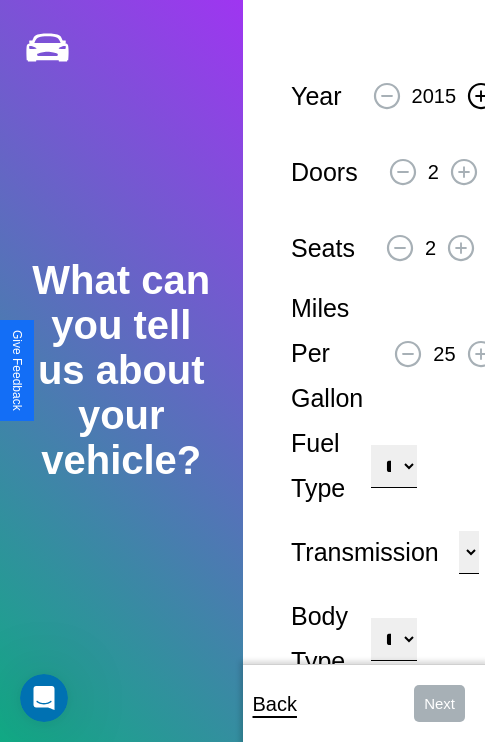 click 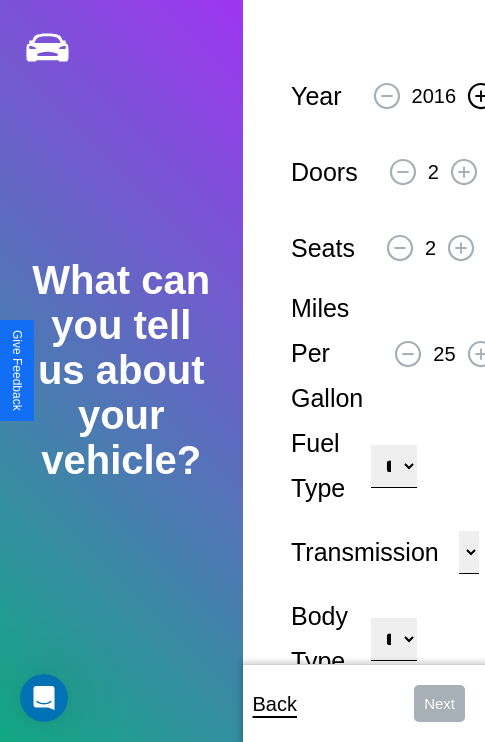 click 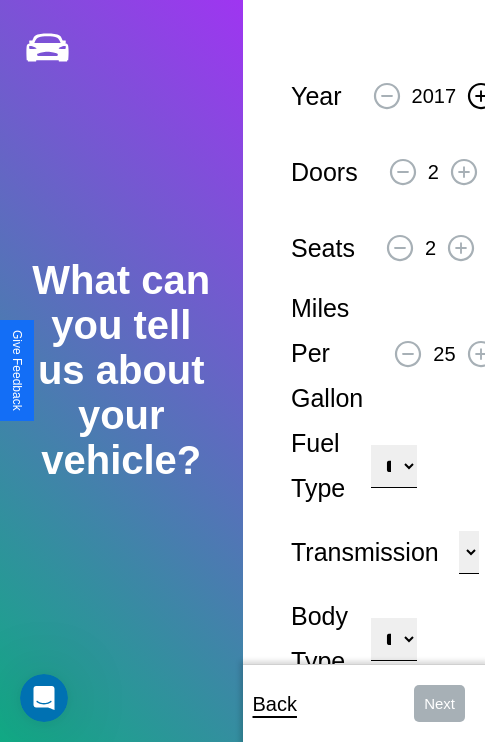 click 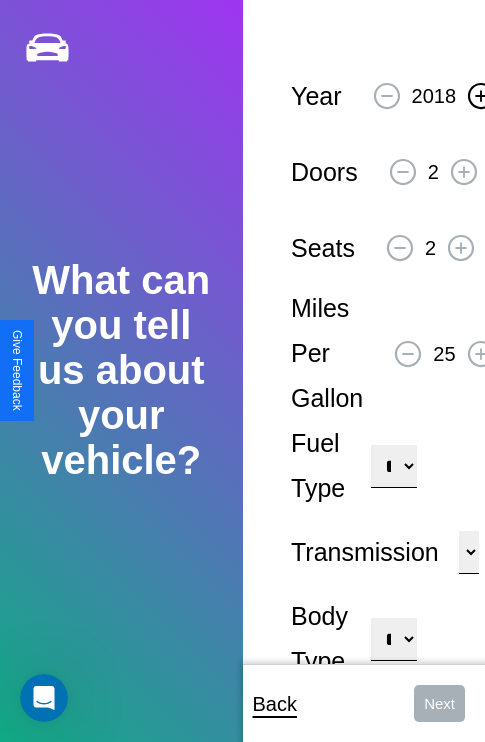 click 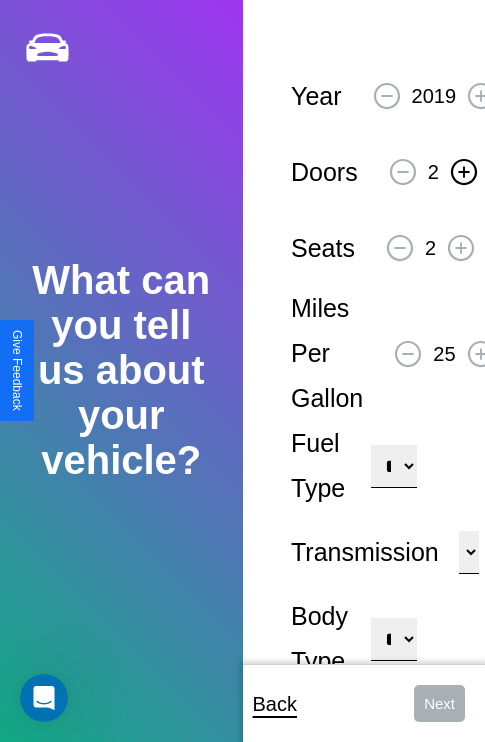 click 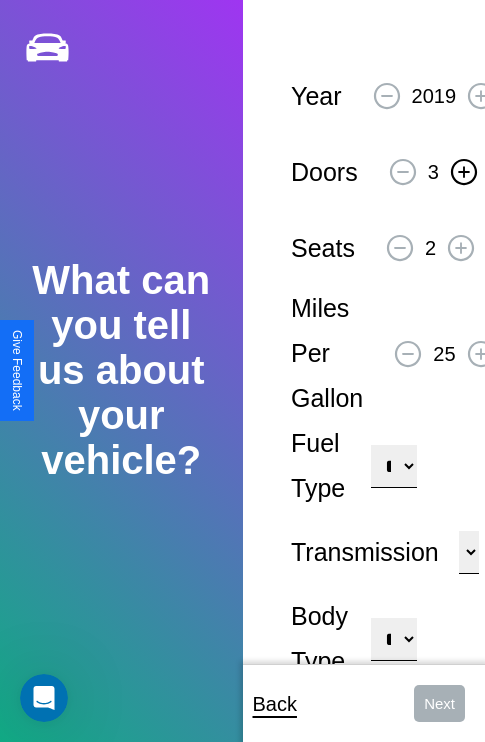 click 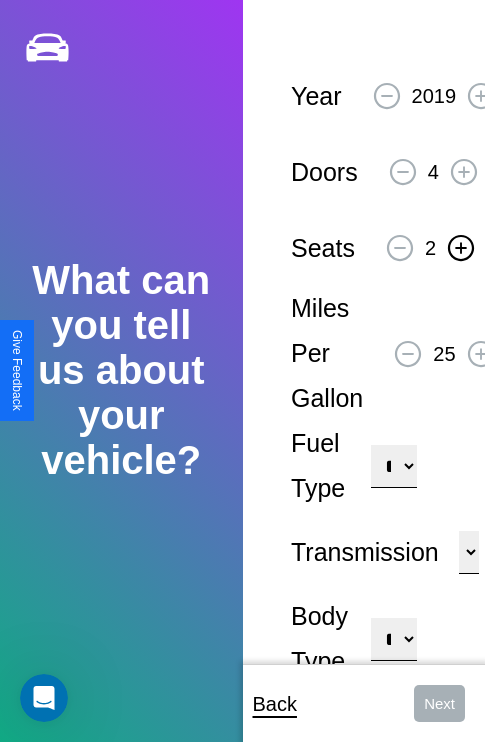 click 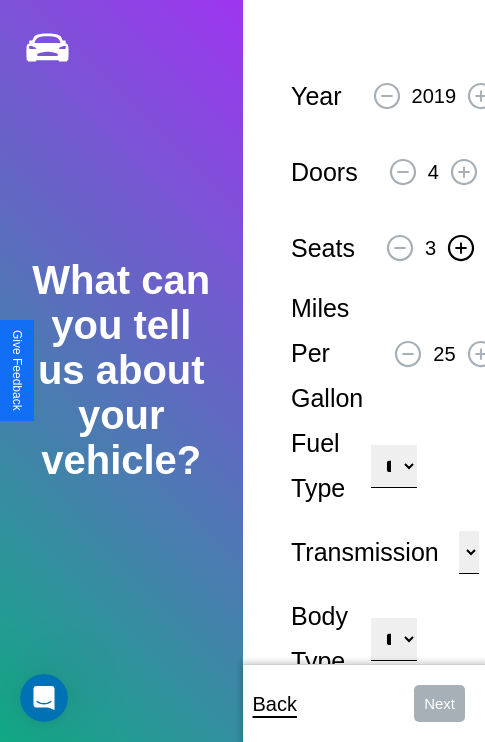 click 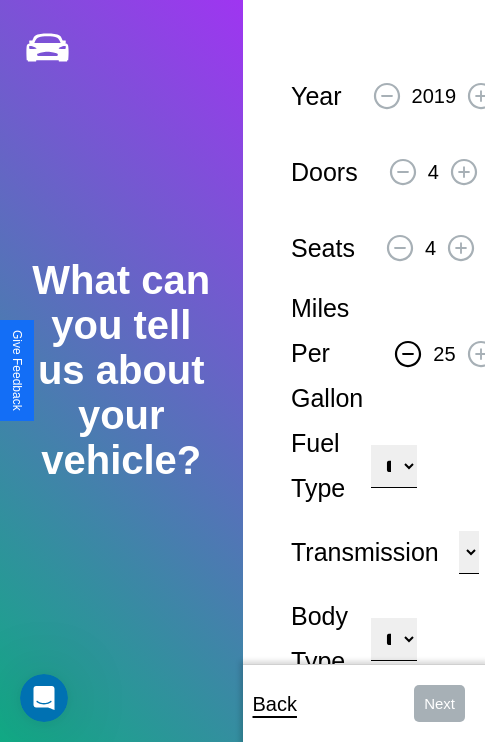 click 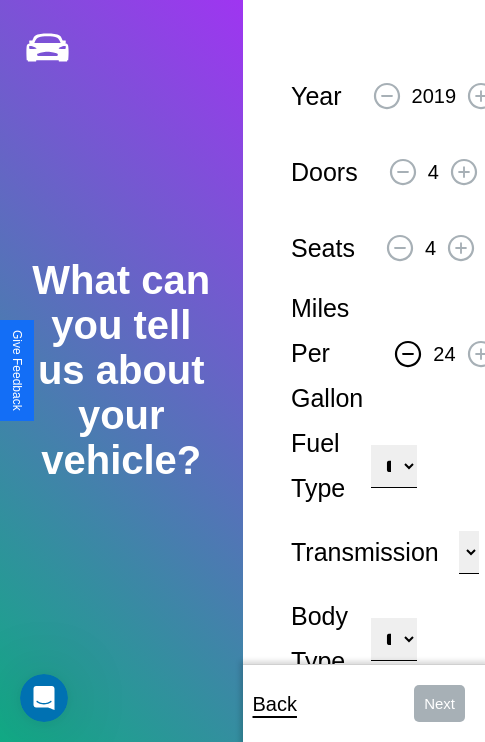 click 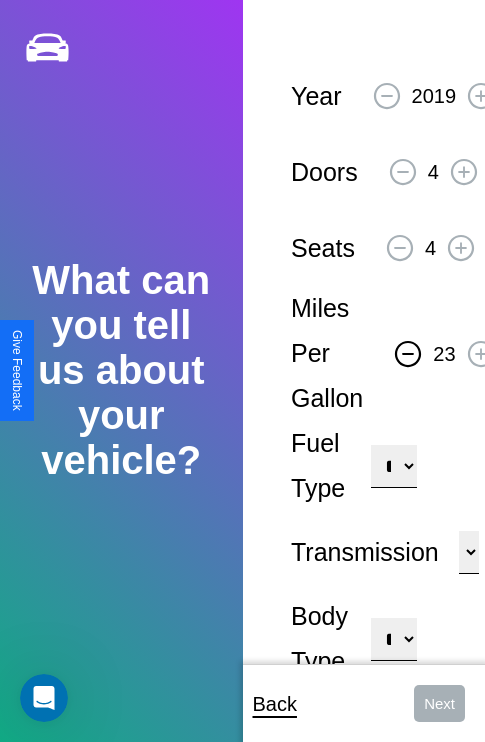 click 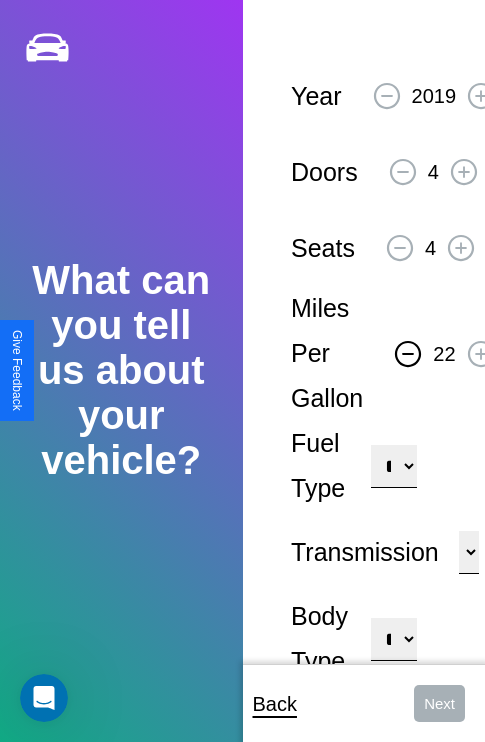 click 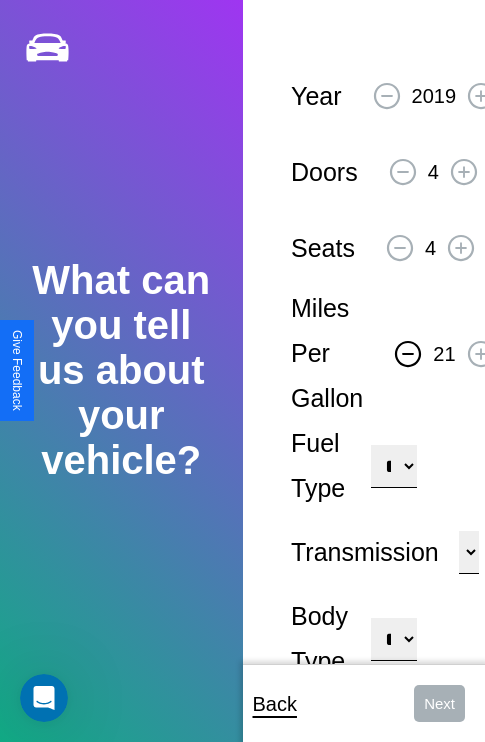 click 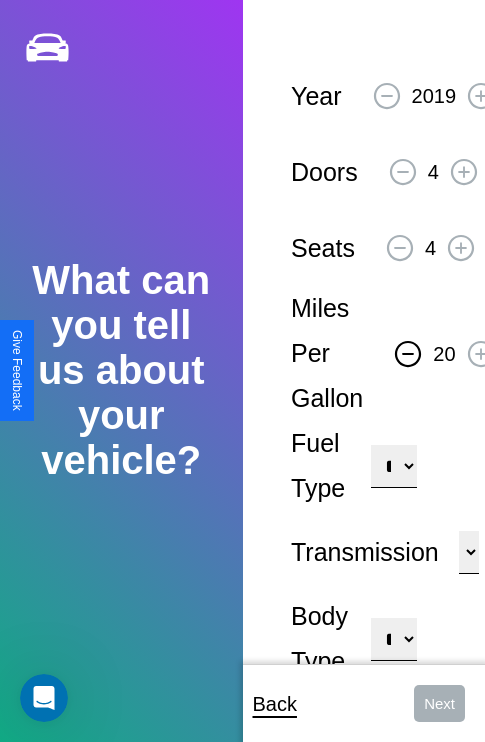 click 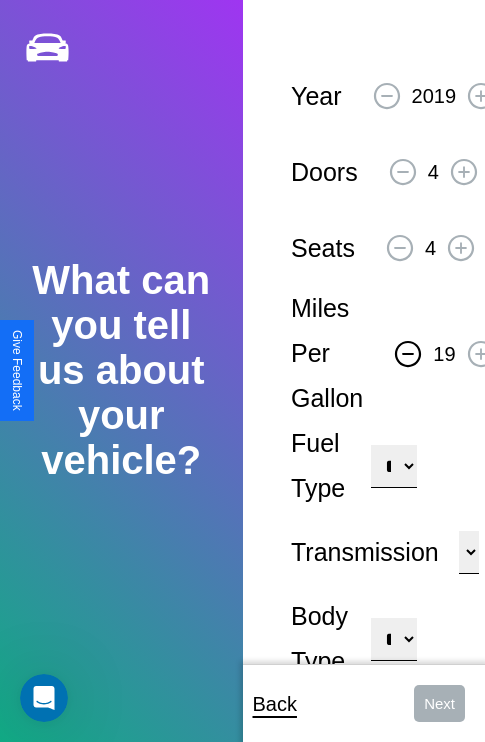 click 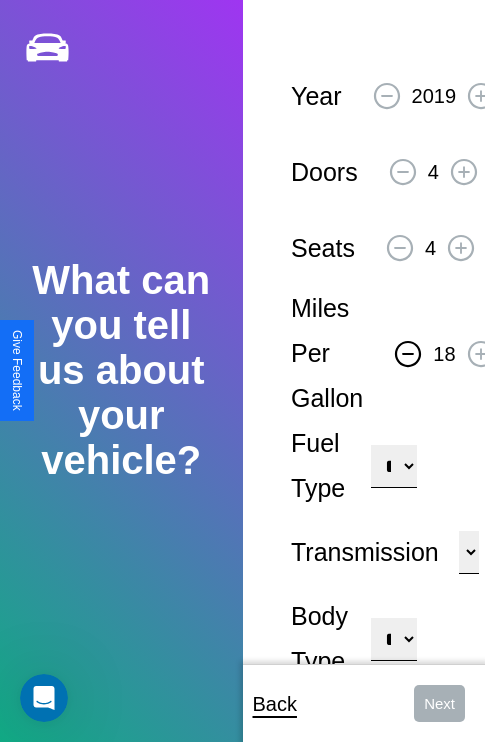 click 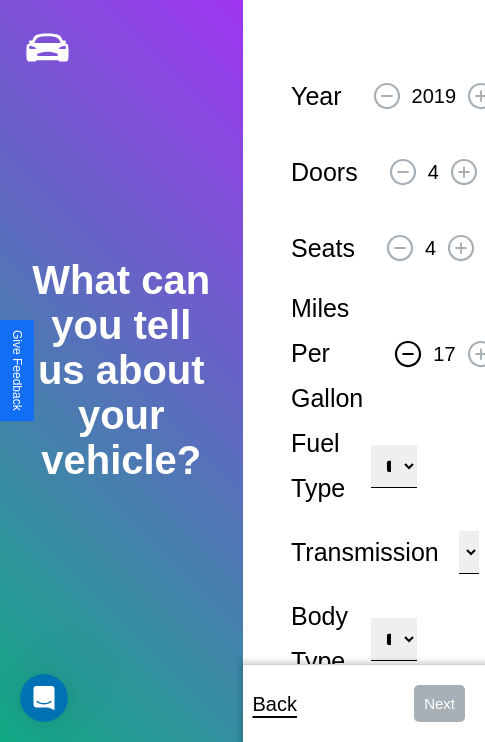 click on "**********" at bounding box center [393, 466] 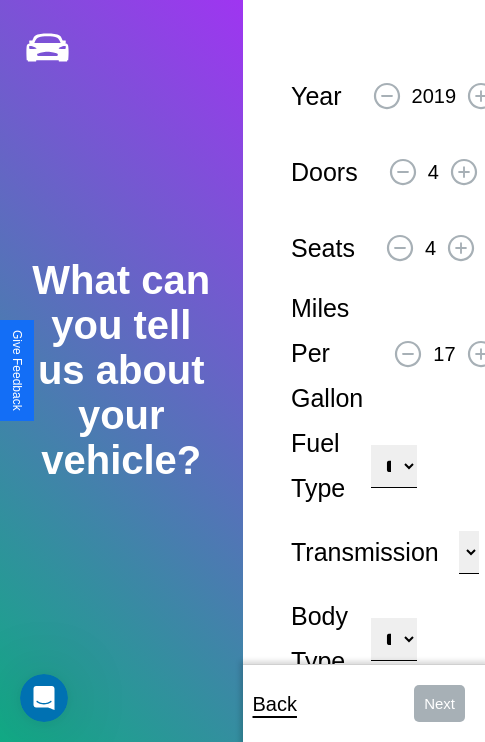 select on "**********" 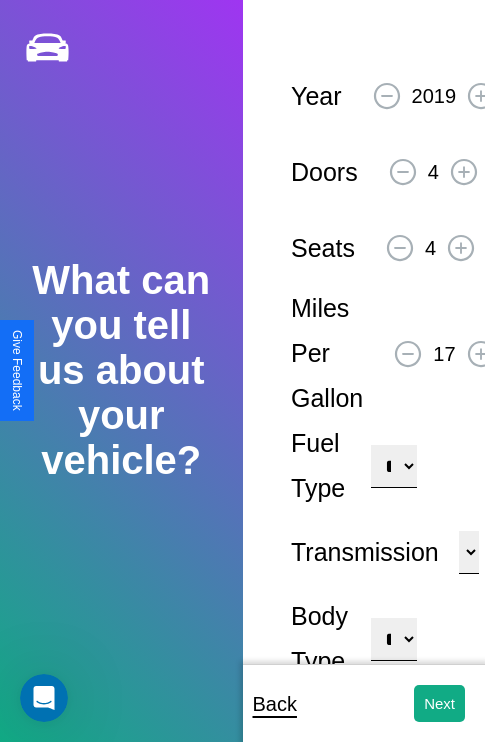 click on "**********" at bounding box center (393, 639) 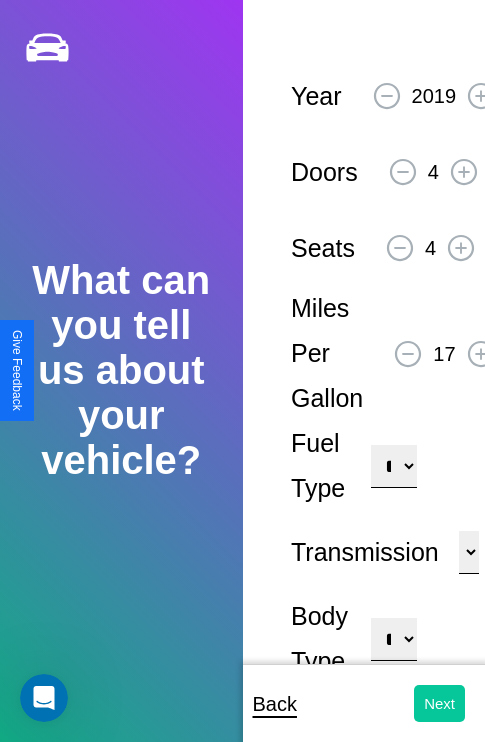 click on "Next" at bounding box center (439, 703) 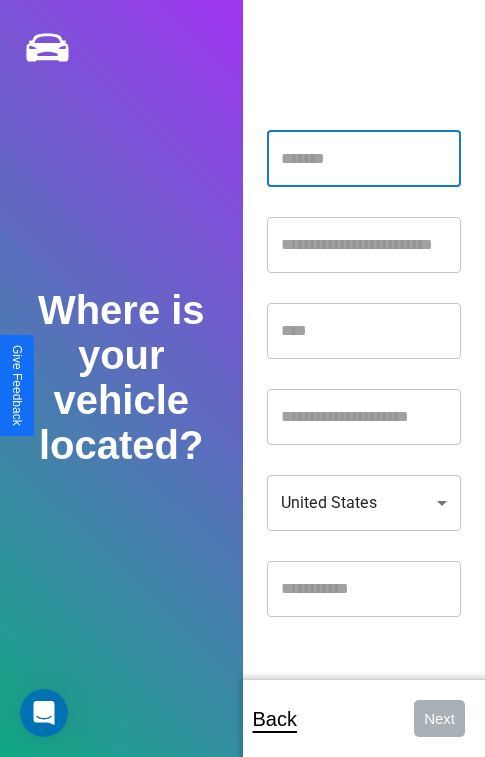 click at bounding box center (364, 159) 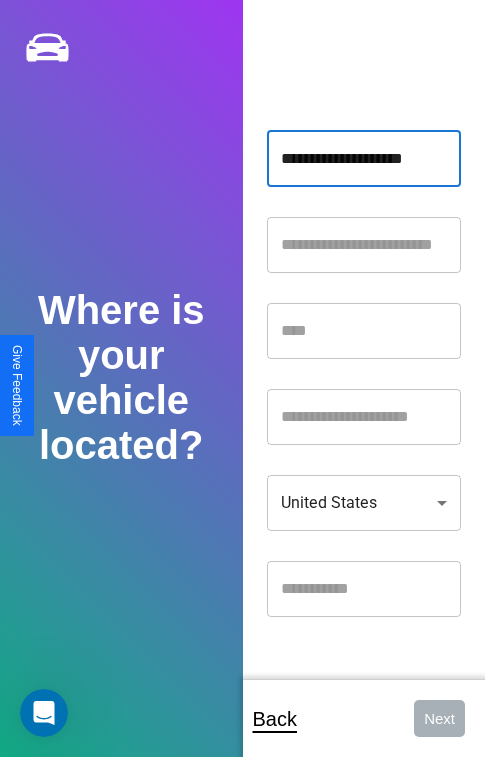 type on "**********" 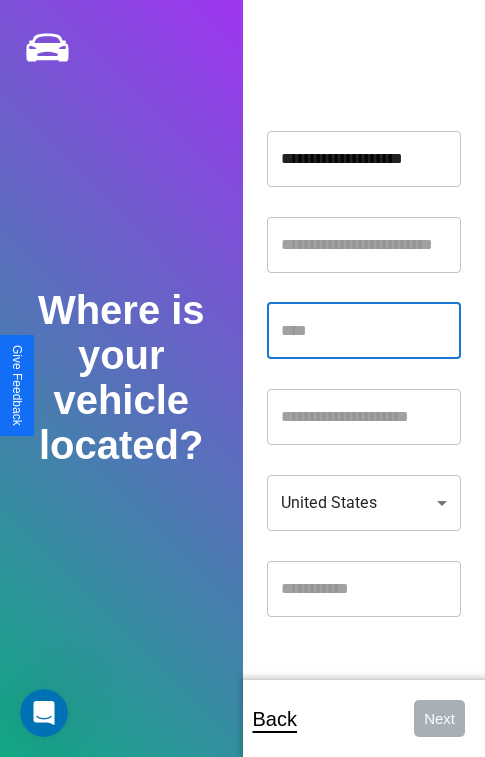 click at bounding box center (364, 331) 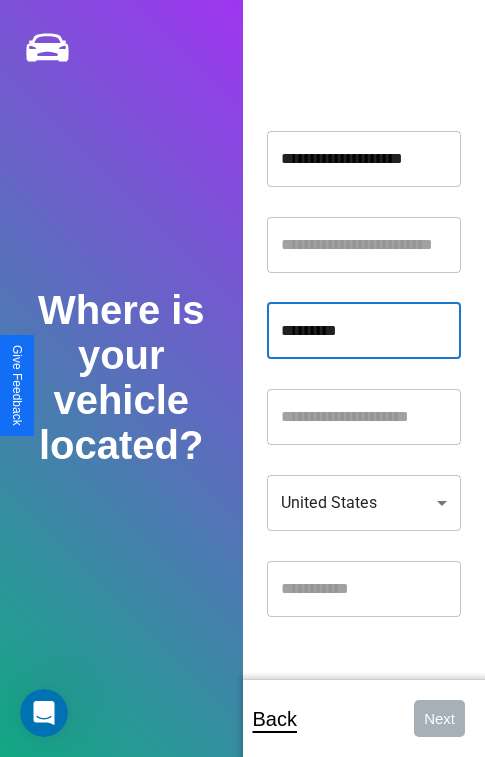 type on "*********" 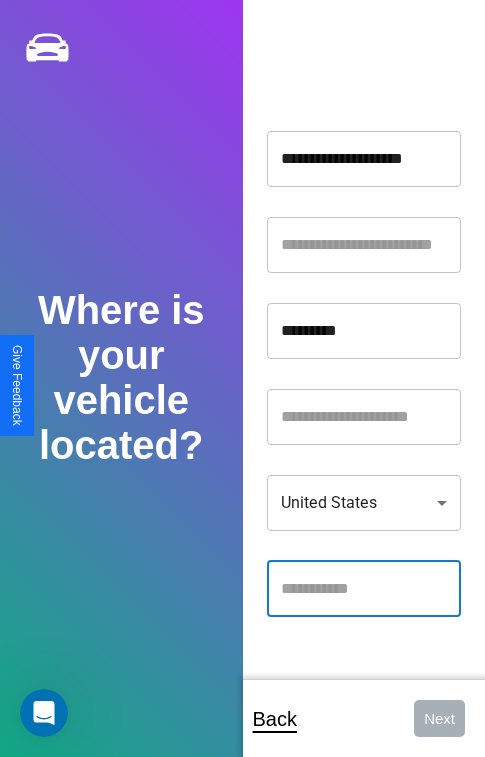 click at bounding box center (364, 589) 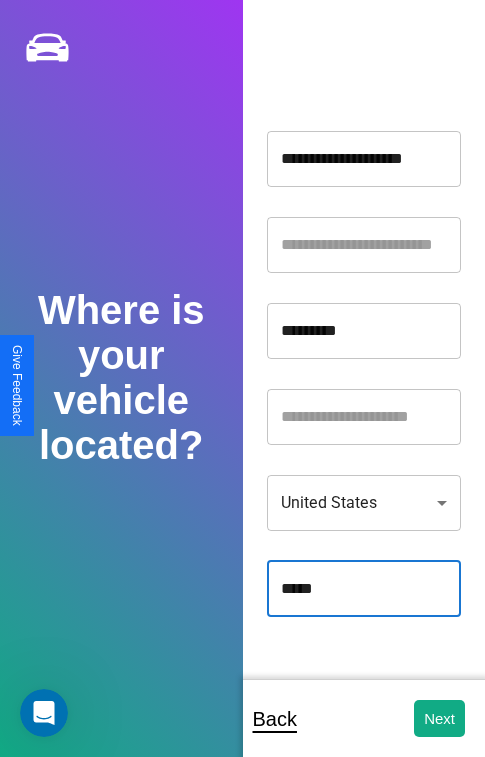type on "*****" 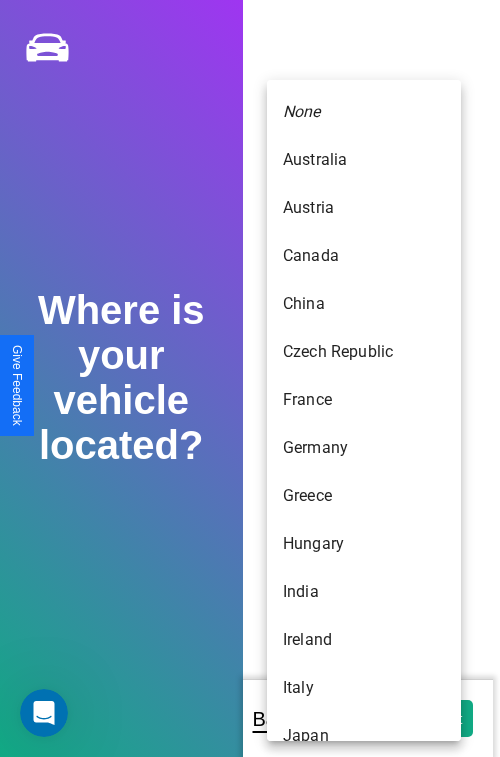 click on "Sweden" at bounding box center [364, 1072] 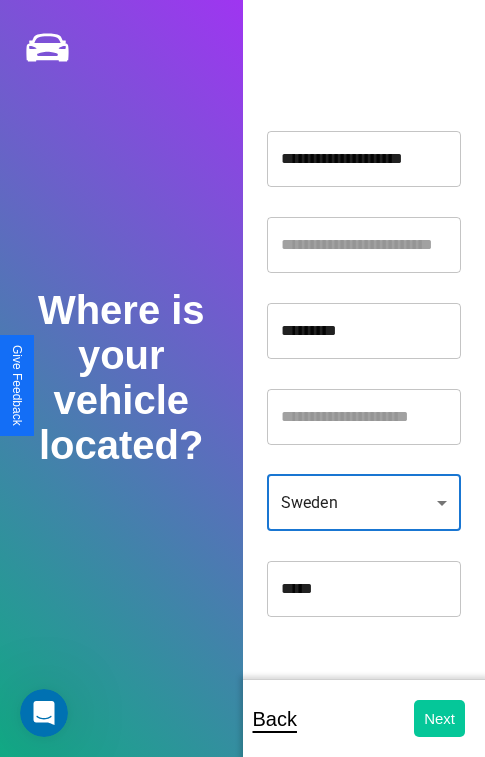 click on "Next" at bounding box center (439, 718) 